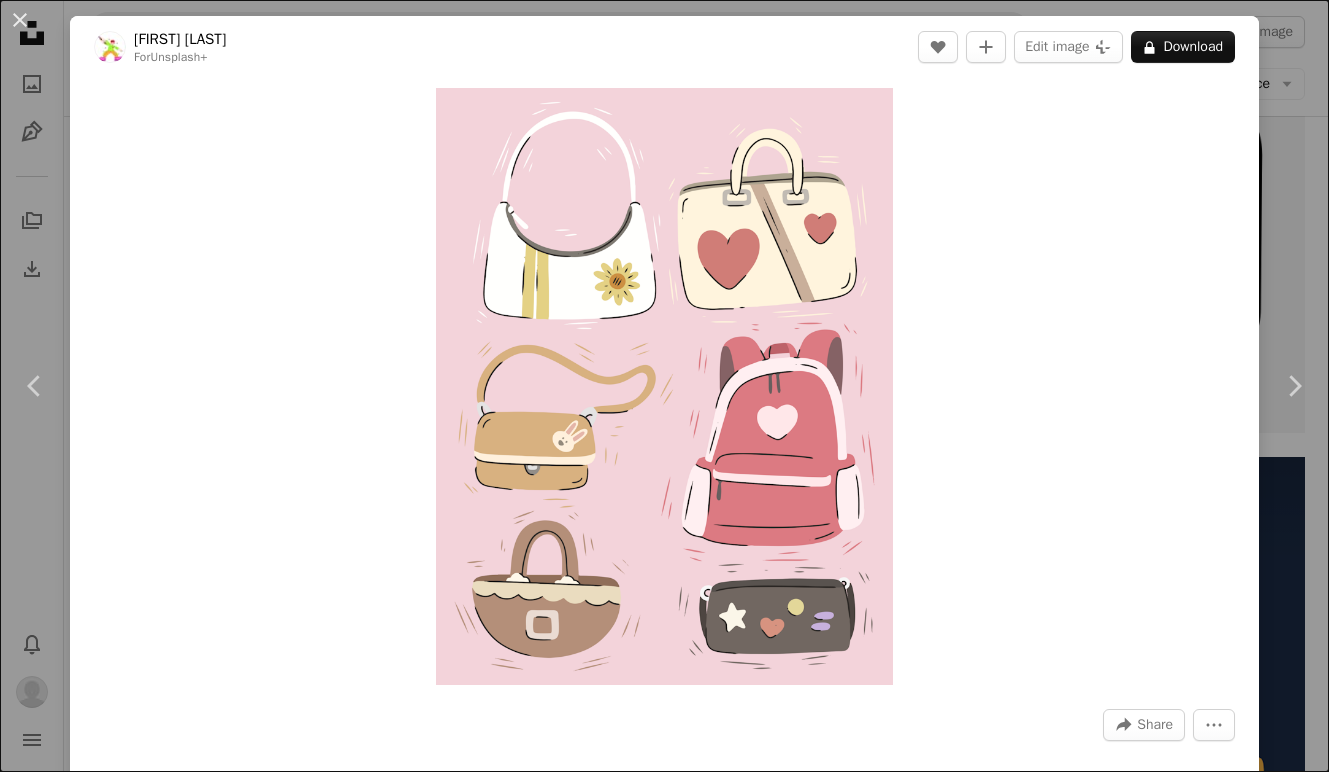 scroll, scrollTop: 2775, scrollLeft: 0, axis: vertical 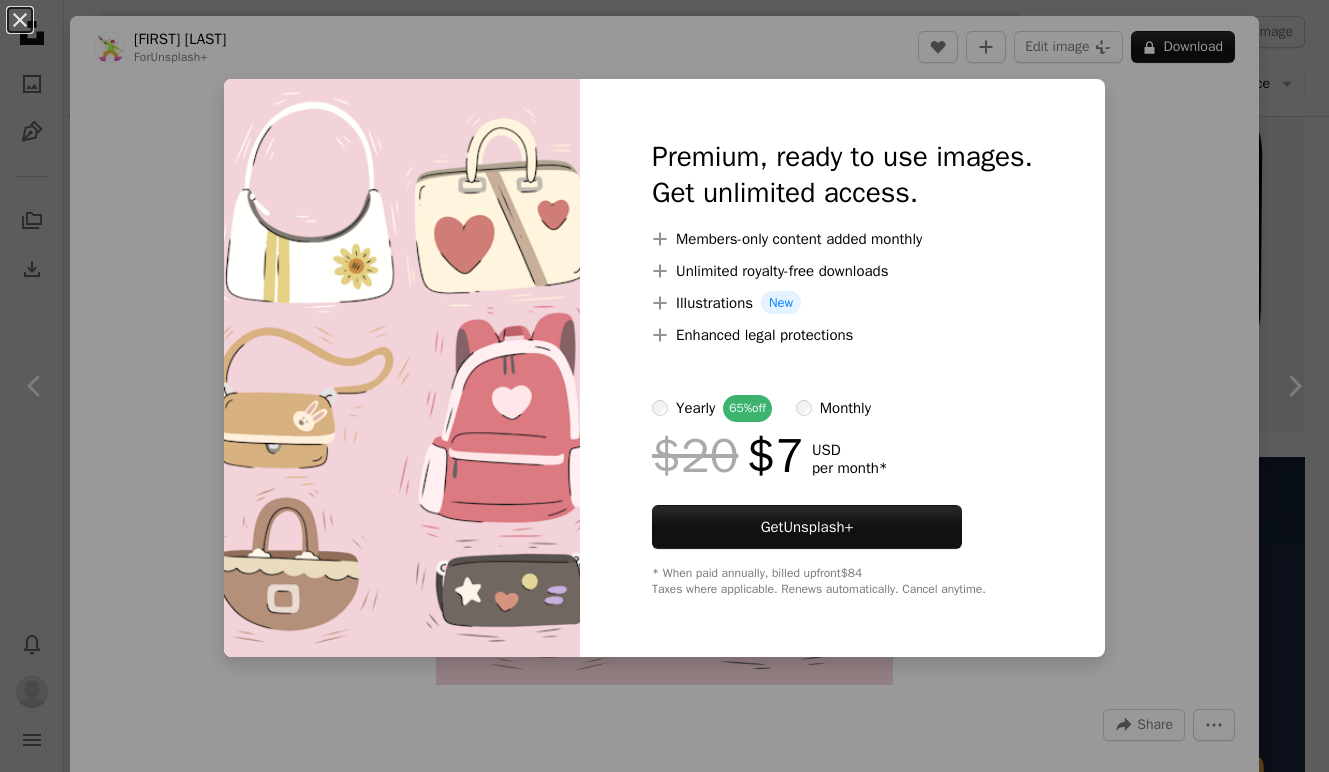 click on "An X shape Premium, ready to use images. Get unlimited access. A plus sign Members-only content added monthly A plus sign Unlimited royalty-free downloads A plus sign Illustrations  New A plus sign Enhanced legal protections yearly 65%  off monthly $20   $7 USD per month * Get  Unsplash+ * When paid annually, billed upfront  $84 Taxes where applicable. Renews automatically. Cancel anytime." at bounding box center (664, 386) 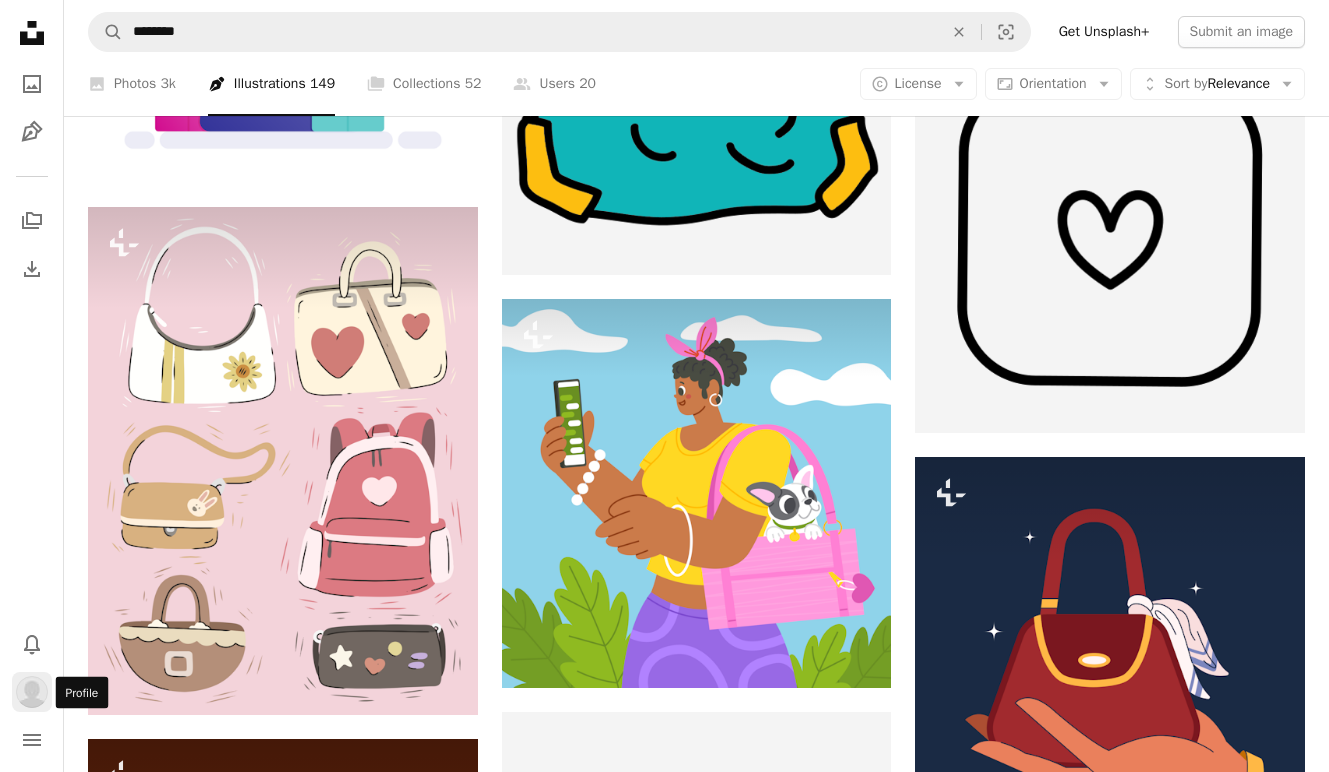 click at bounding box center [32, 692] 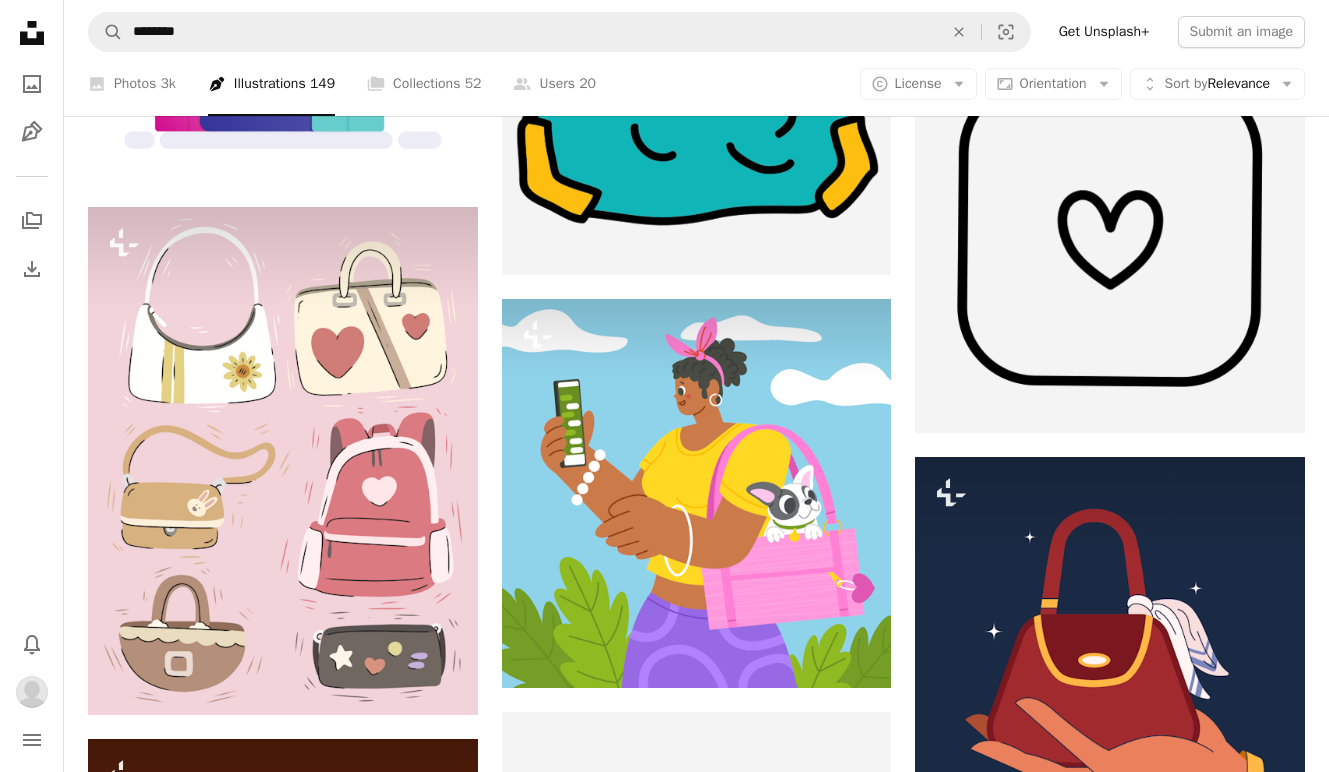 click on "Arrow down" 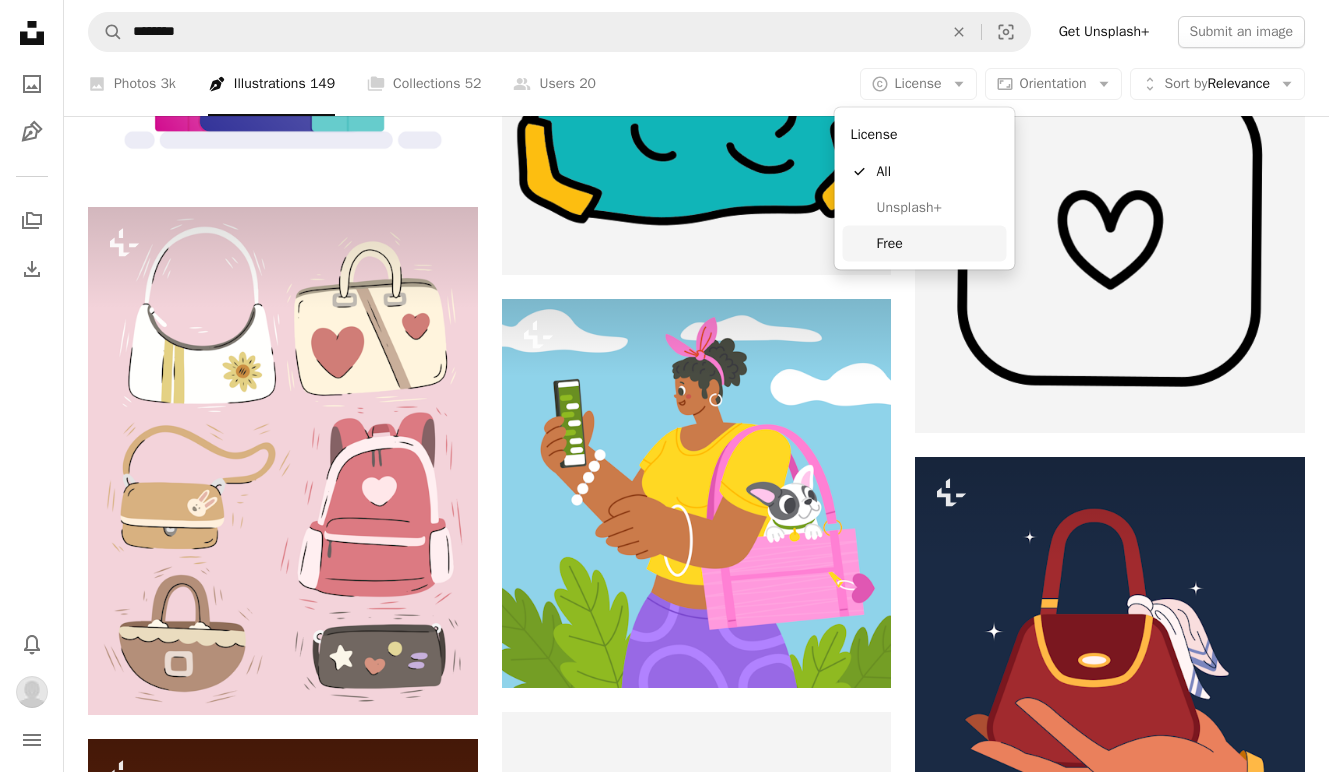 click on "Free" at bounding box center [938, 243] 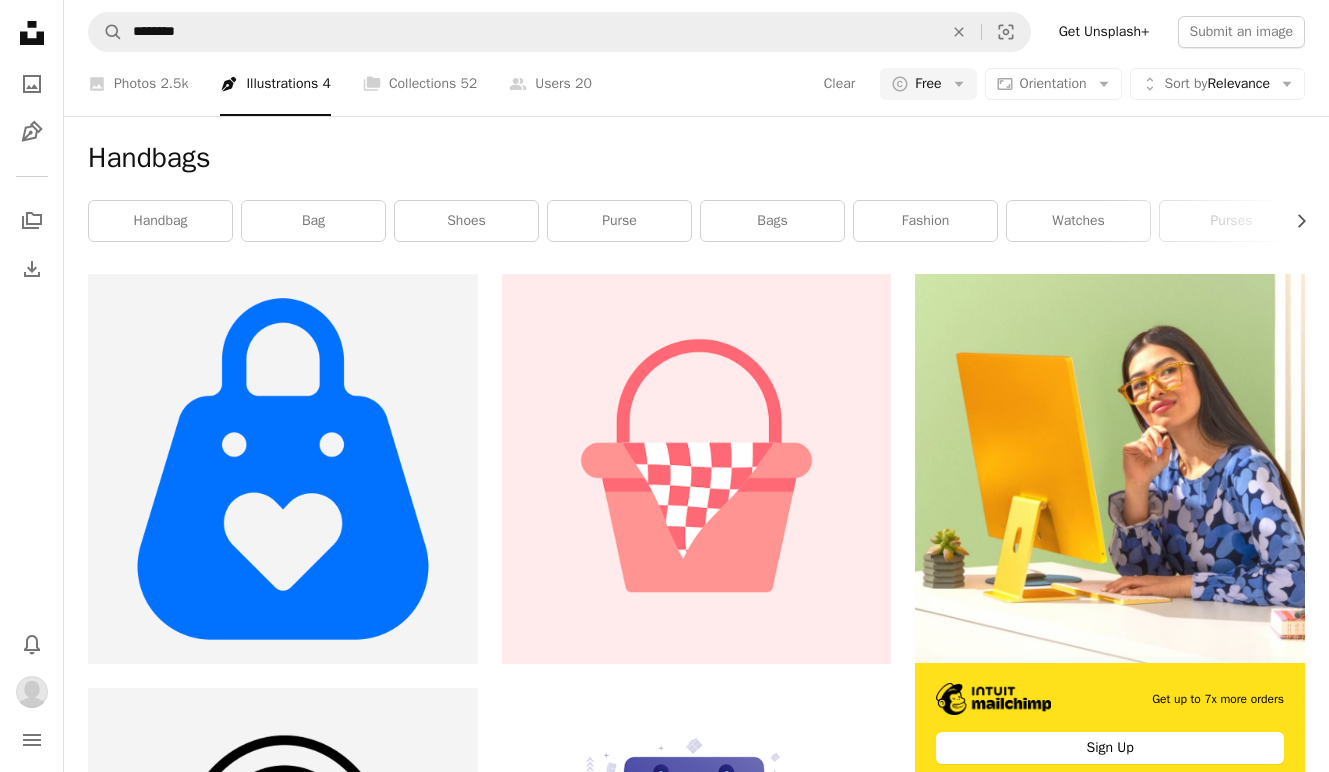 scroll, scrollTop: 0, scrollLeft: 0, axis: both 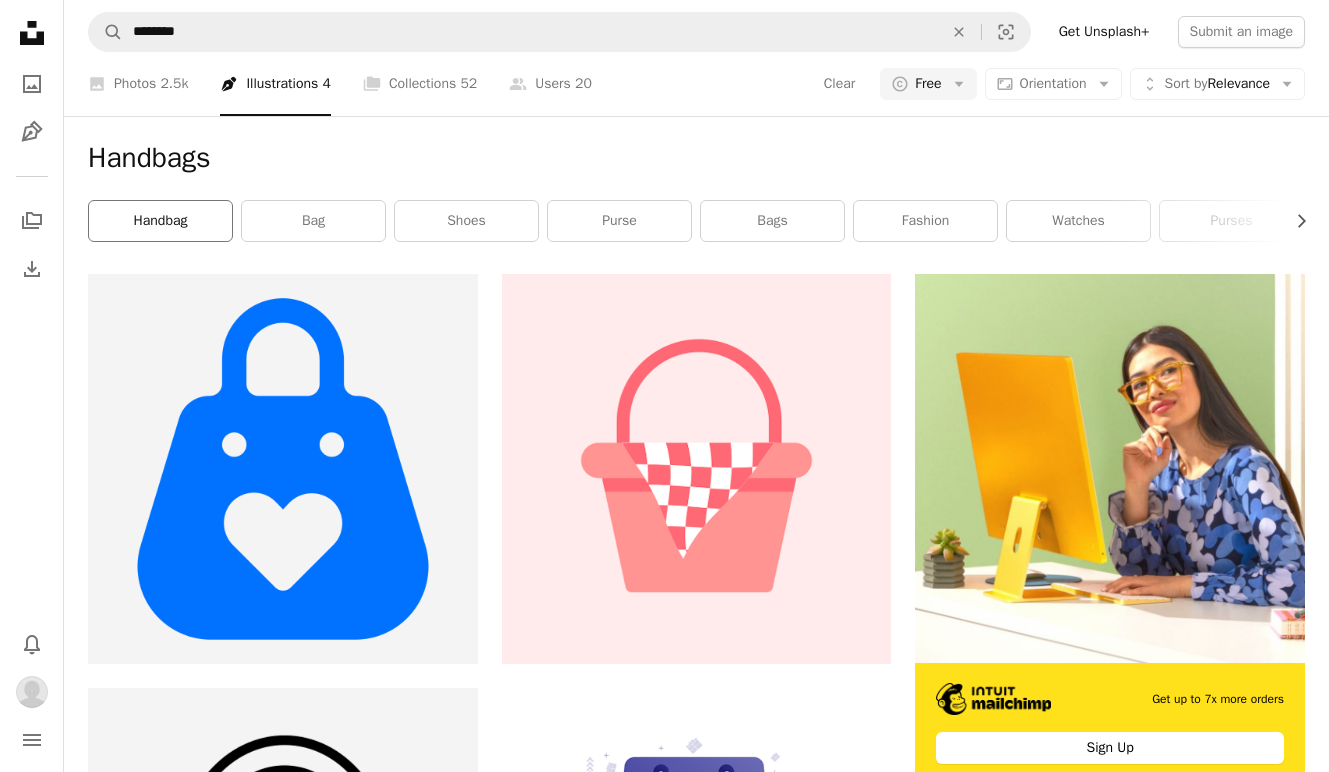 click on "handbag" at bounding box center (160, 221) 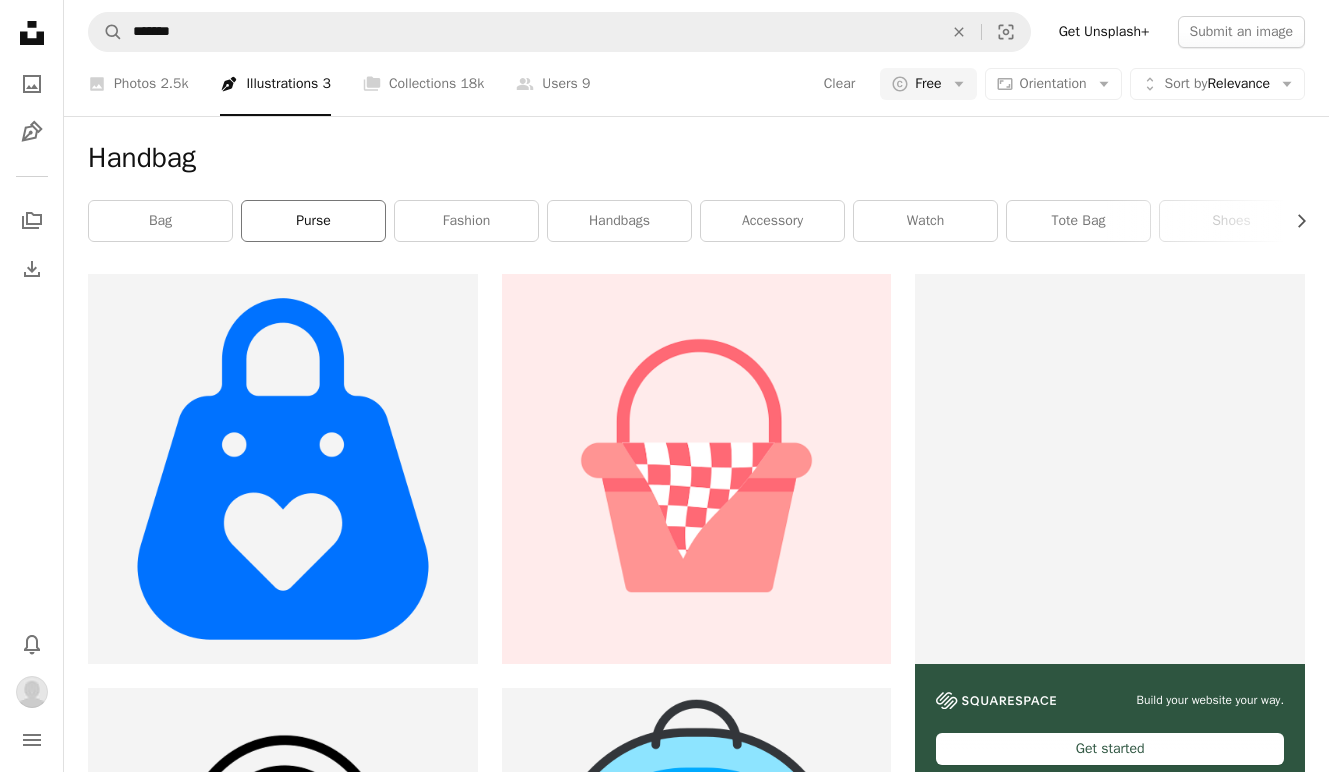 click on "purse" at bounding box center (313, 221) 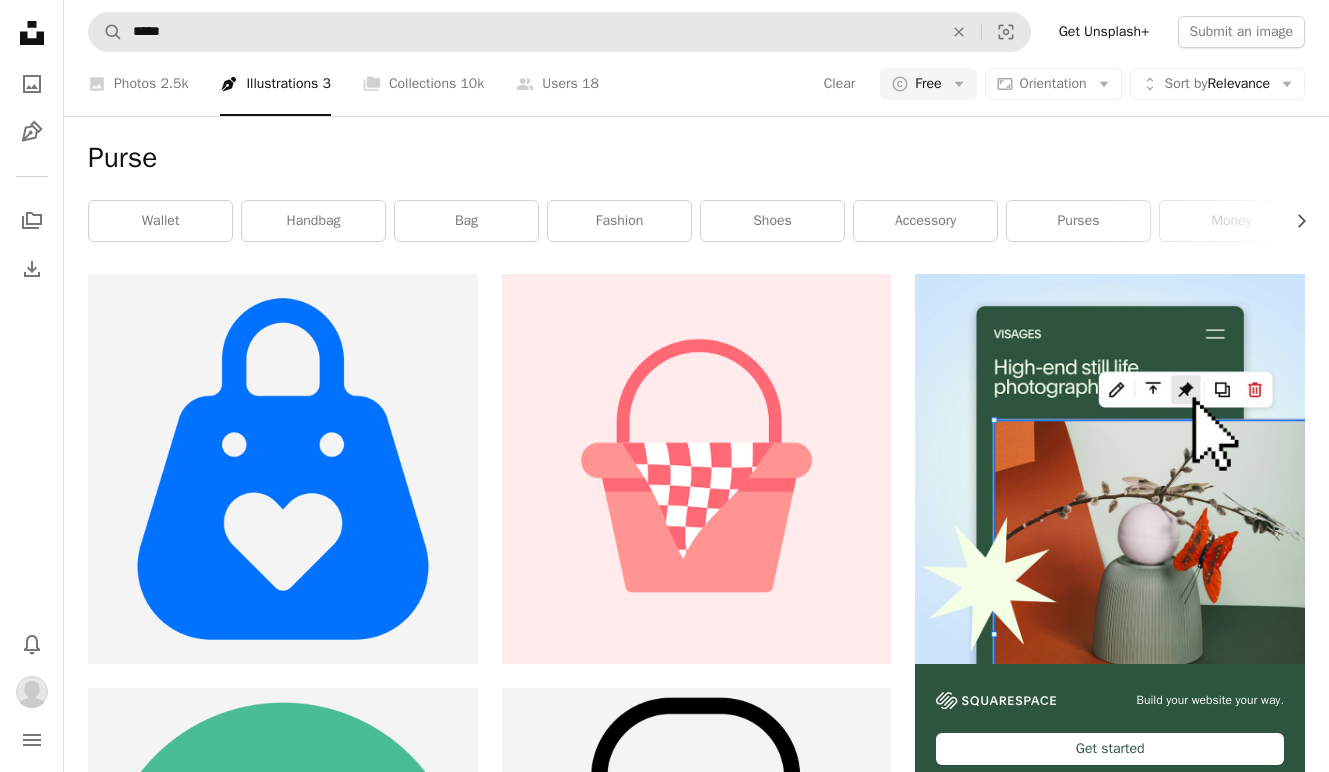 scroll, scrollTop: 0, scrollLeft: 0, axis: both 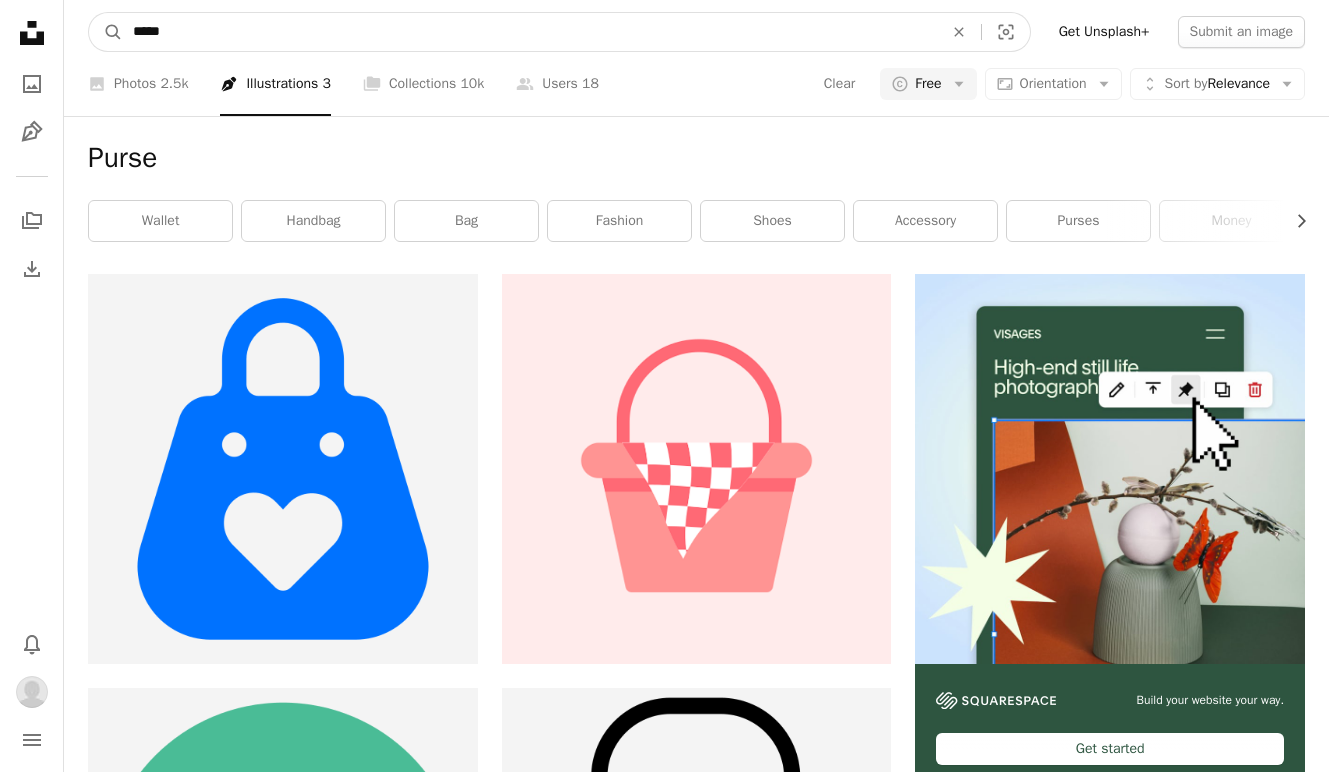 click on "*****" at bounding box center (530, 32) 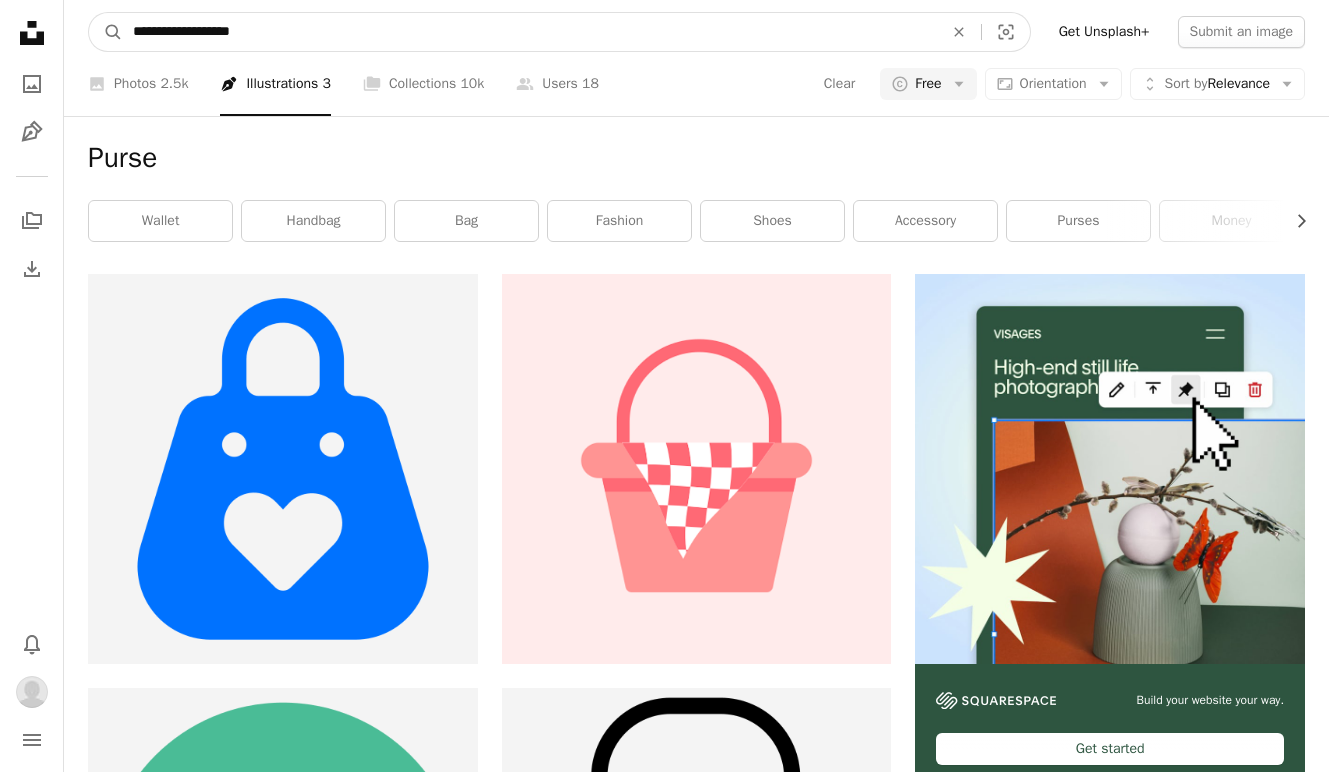 type on "**********" 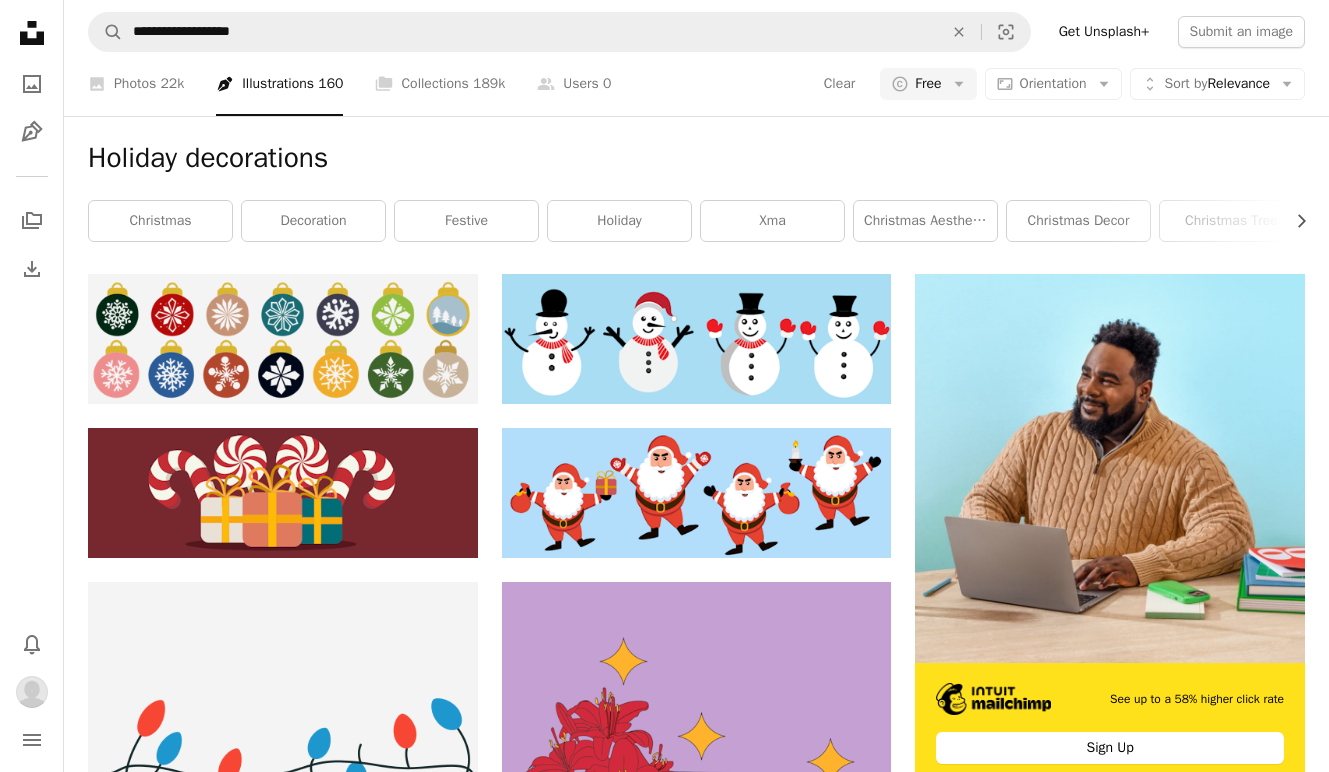 scroll, scrollTop: -2, scrollLeft: 0, axis: vertical 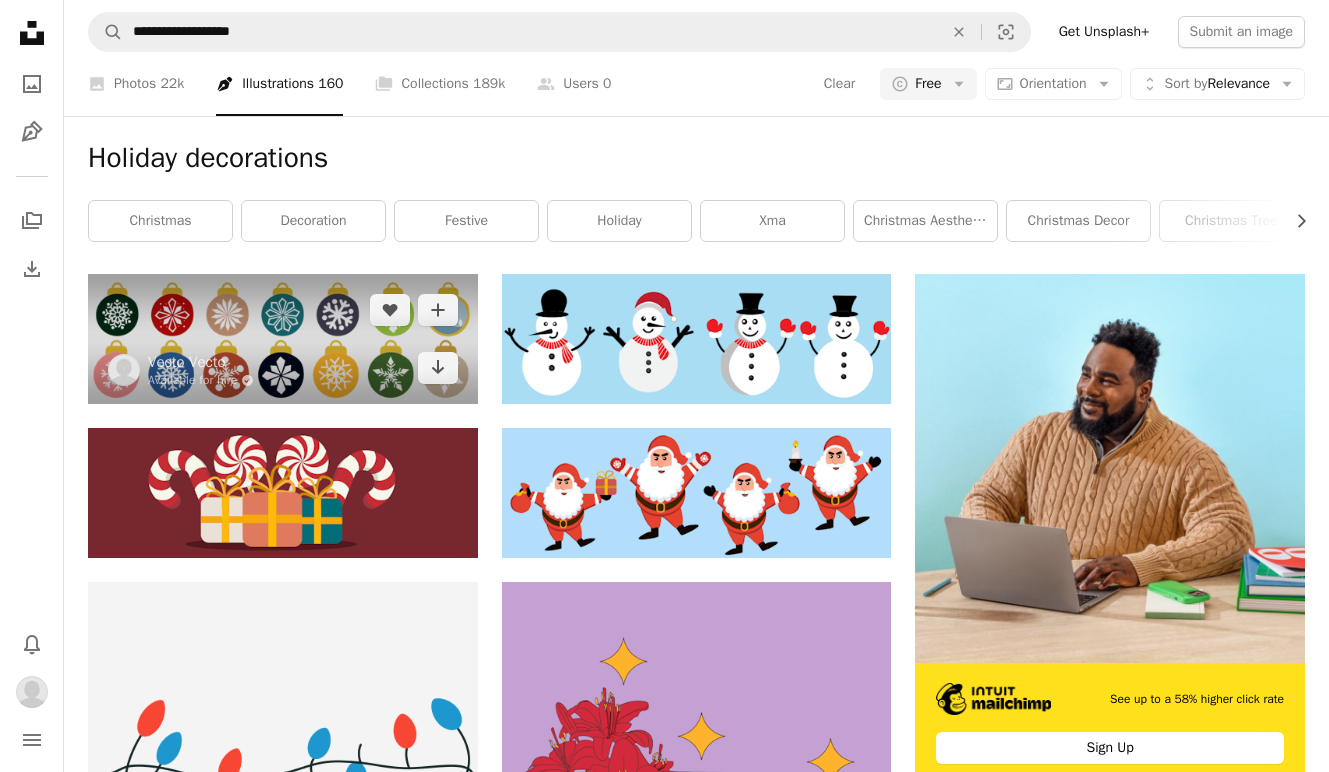 click at bounding box center (283, 339) 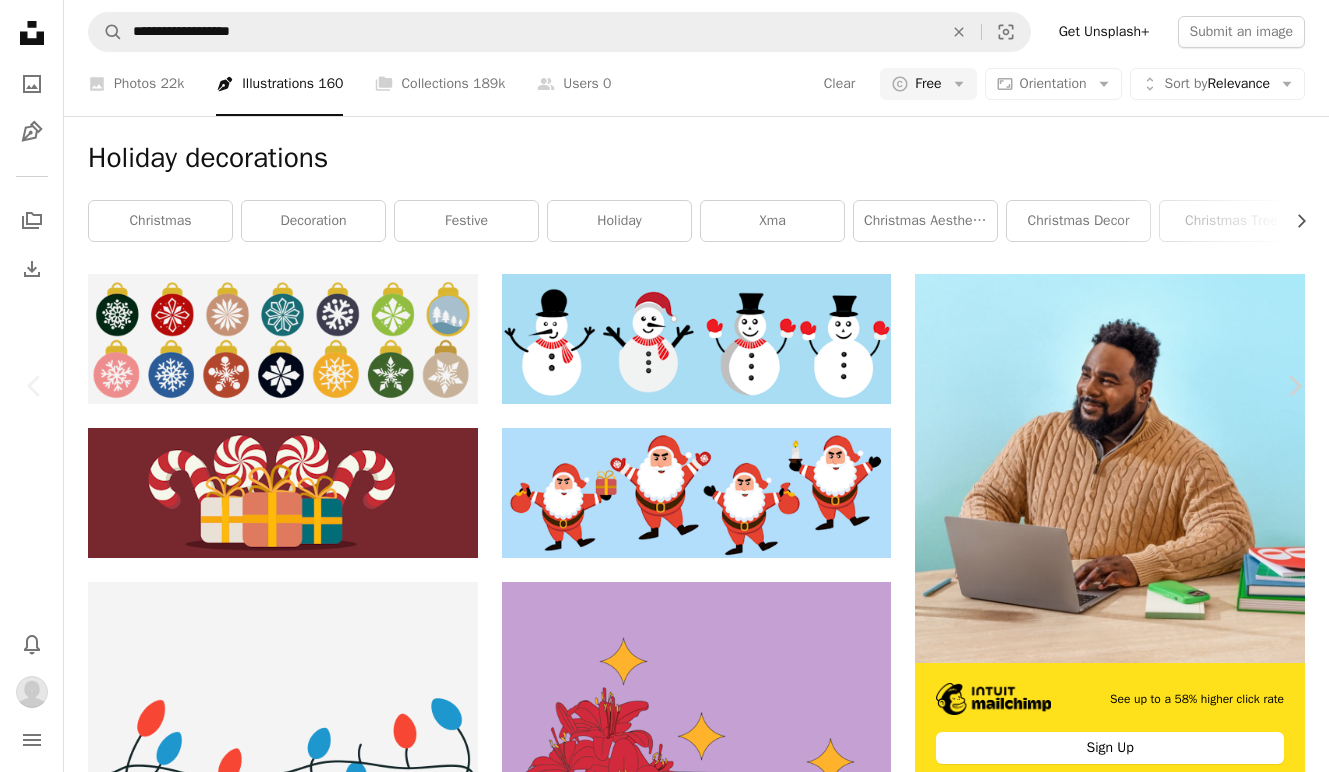 click on "Chevron down" 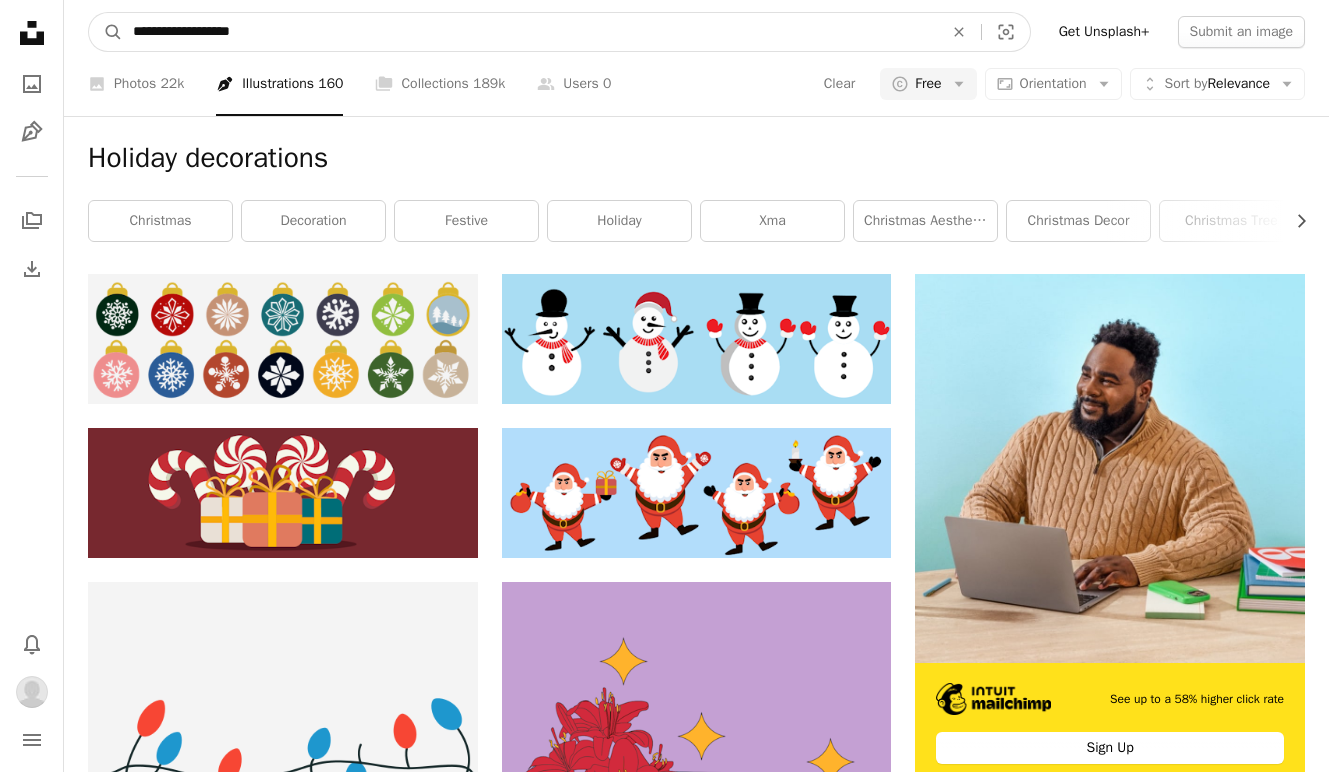 drag, startPoint x: 338, startPoint y: 36, endPoint x: 54, endPoint y: 27, distance: 284.14258 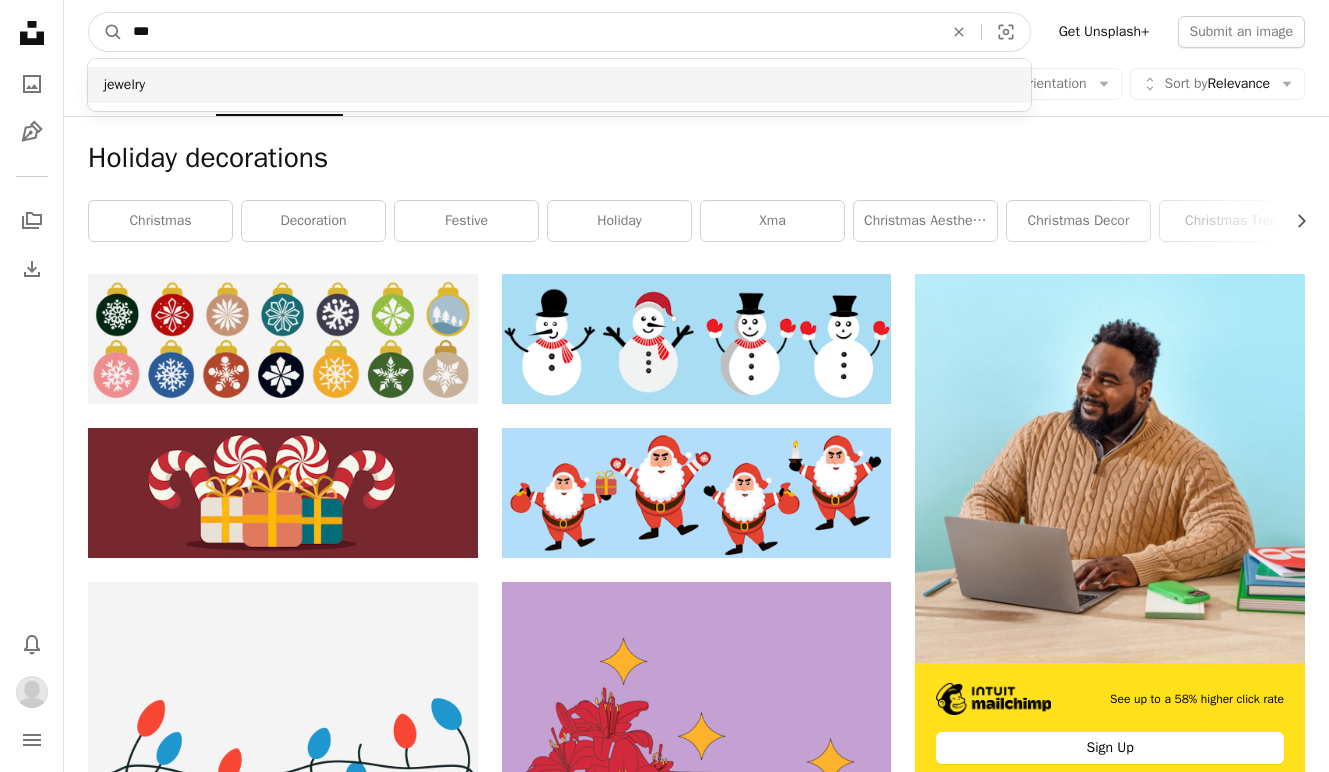 type on "***" 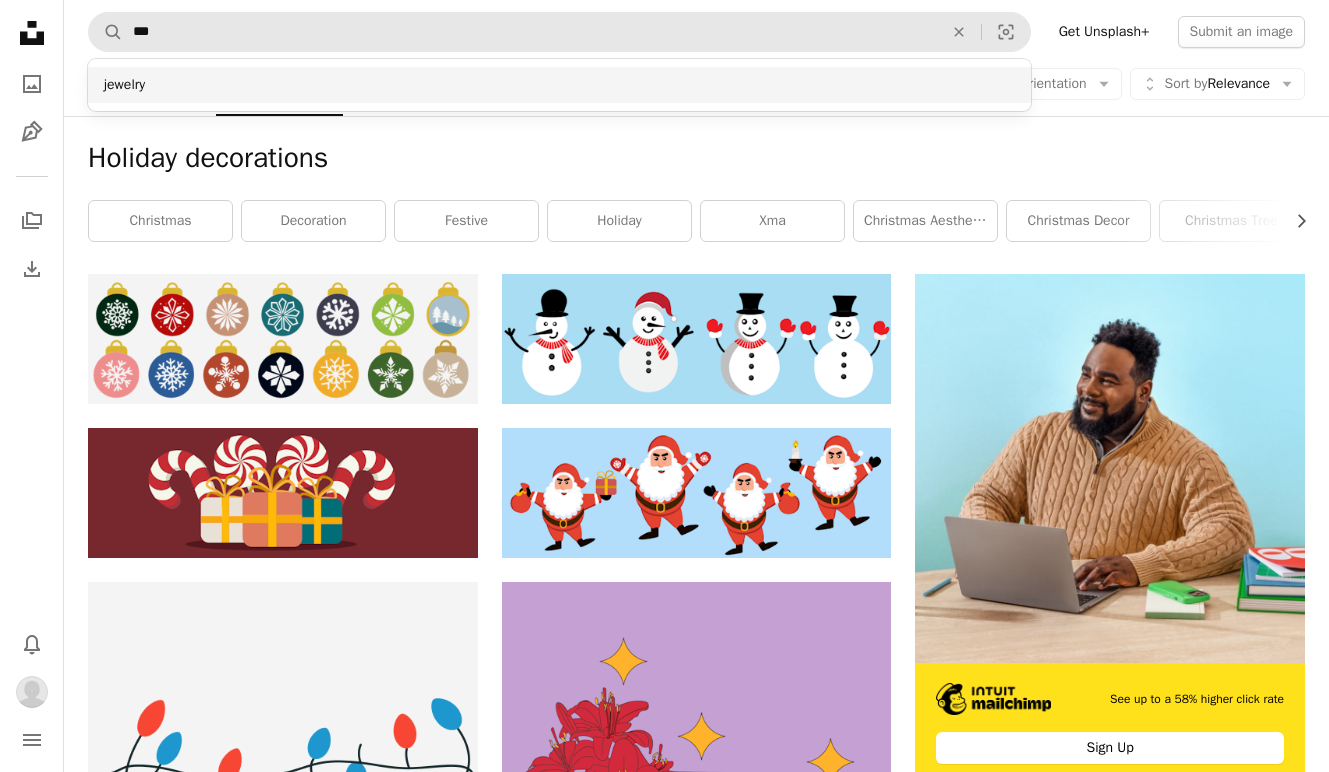 click on "jewelry" at bounding box center [559, 85] 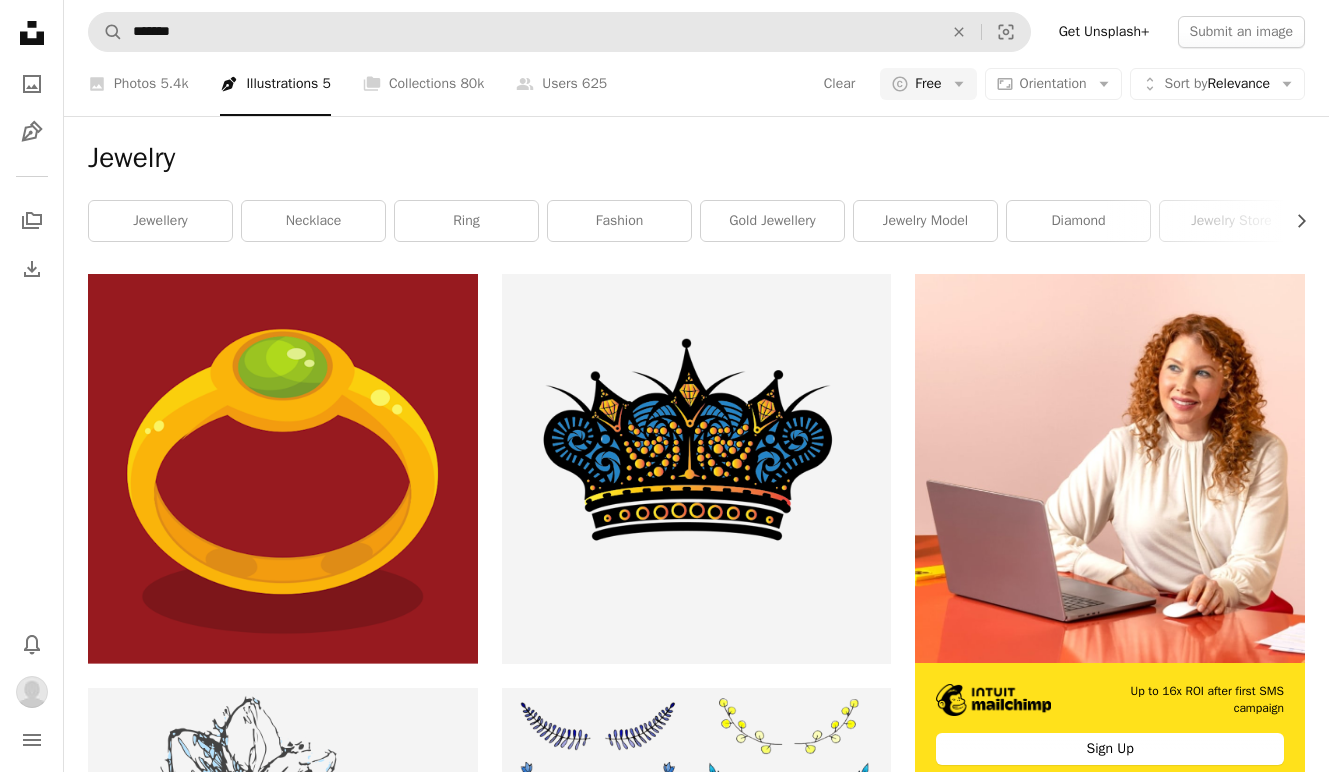 scroll, scrollTop: 0, scrollLeft: 0, axis: both 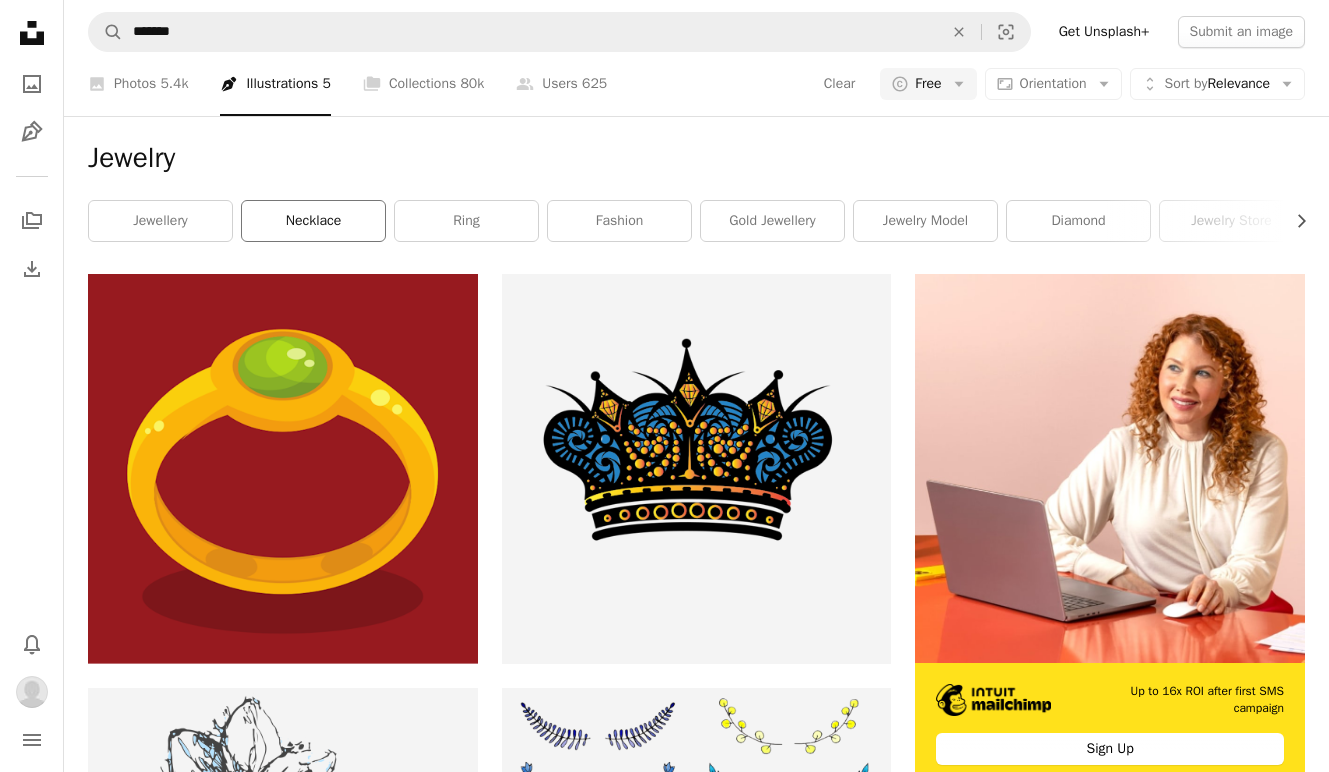 click on "necklace" at bounding box center [313, 221] 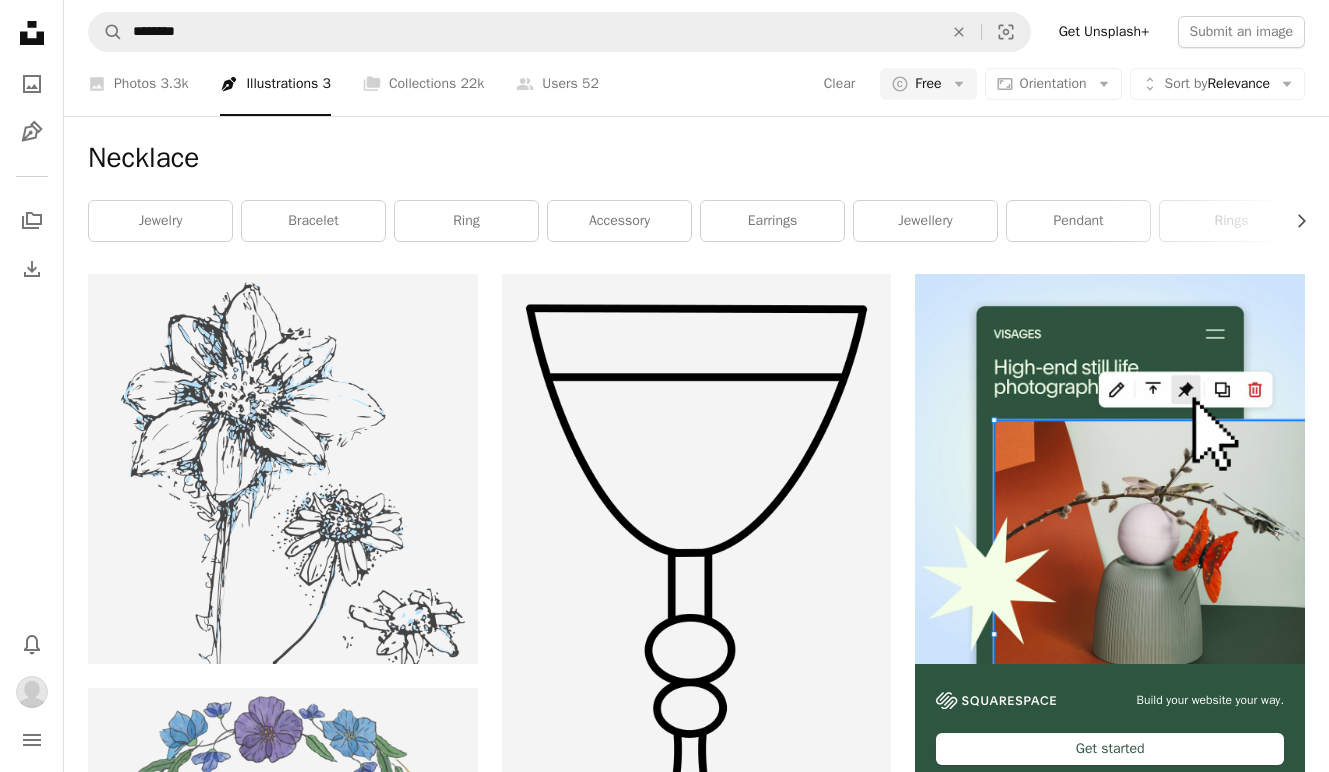 scroll, scrollTop: 0, scrollLeft: 0, axis: both 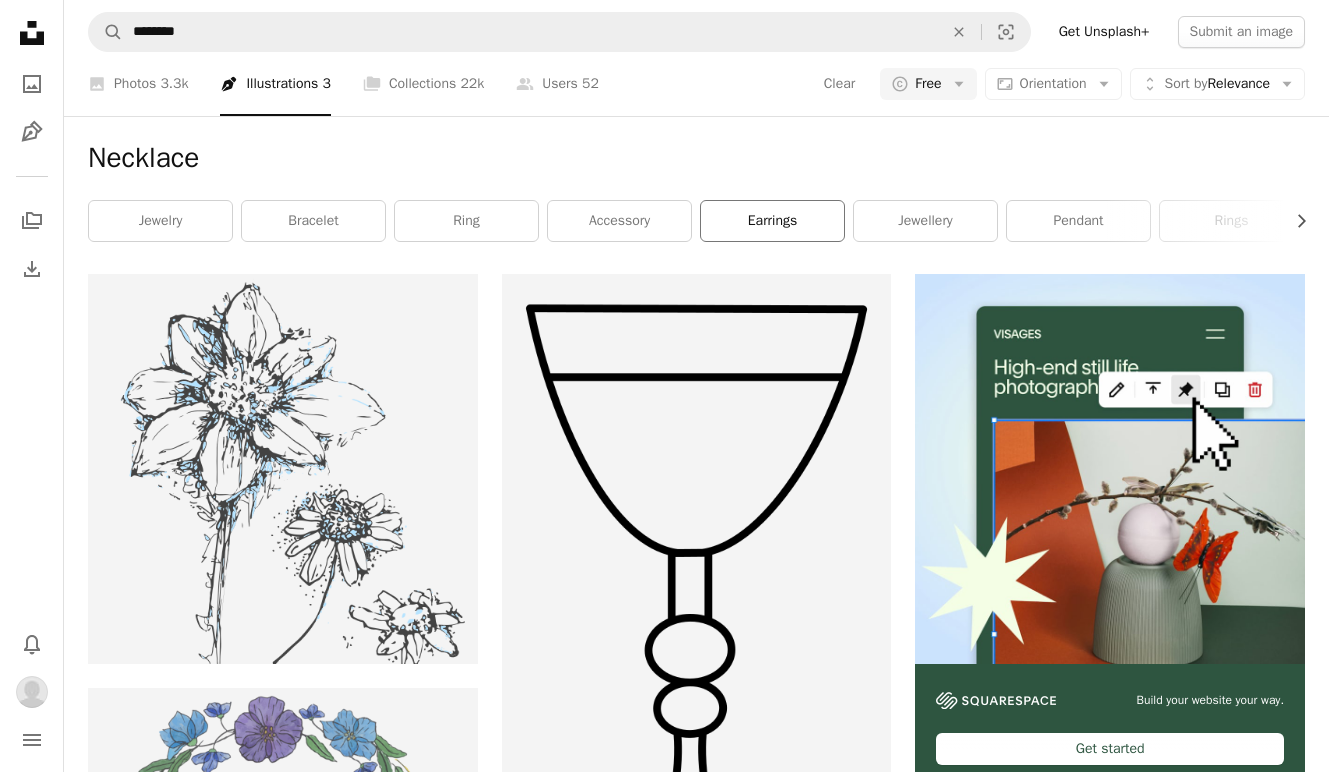 click on "earrings" at bounding box center [772, 221] 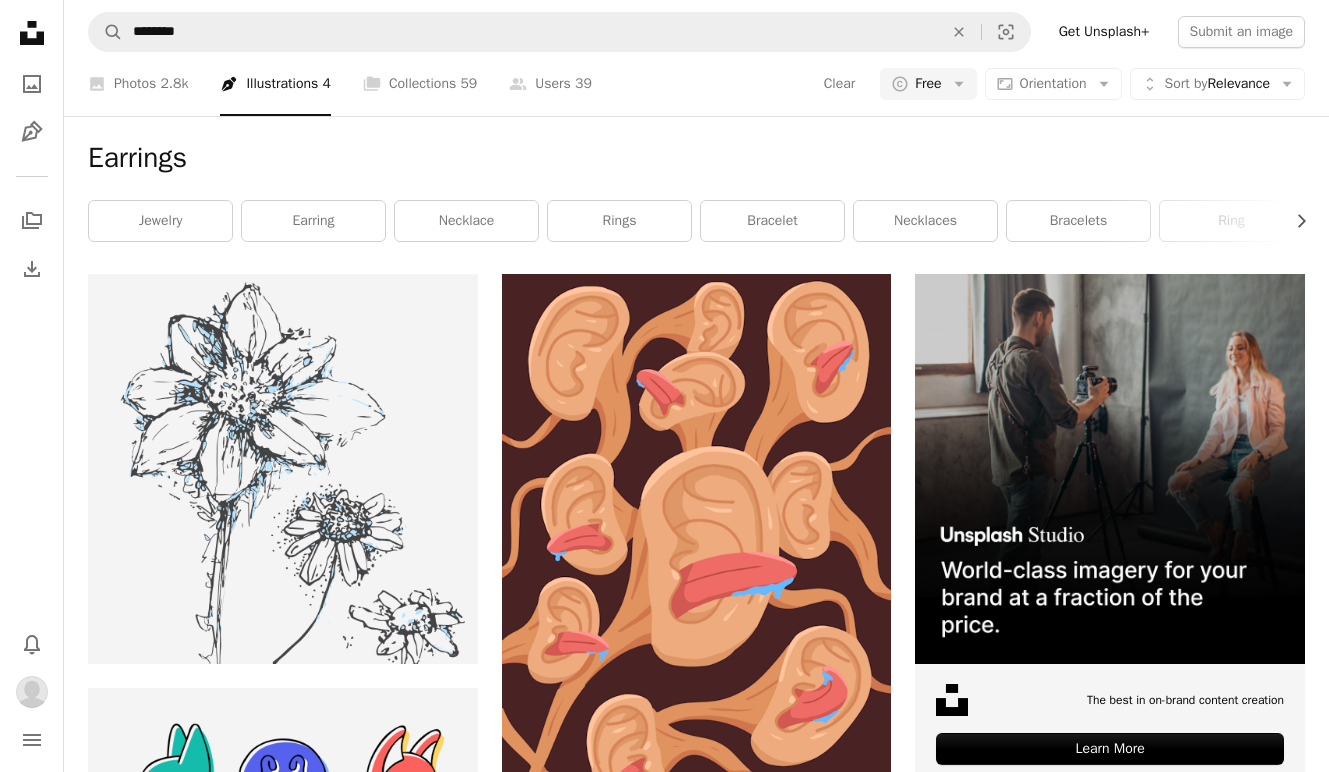 scroll, scrollTop: 0, scrollLeft: 0, axis: both 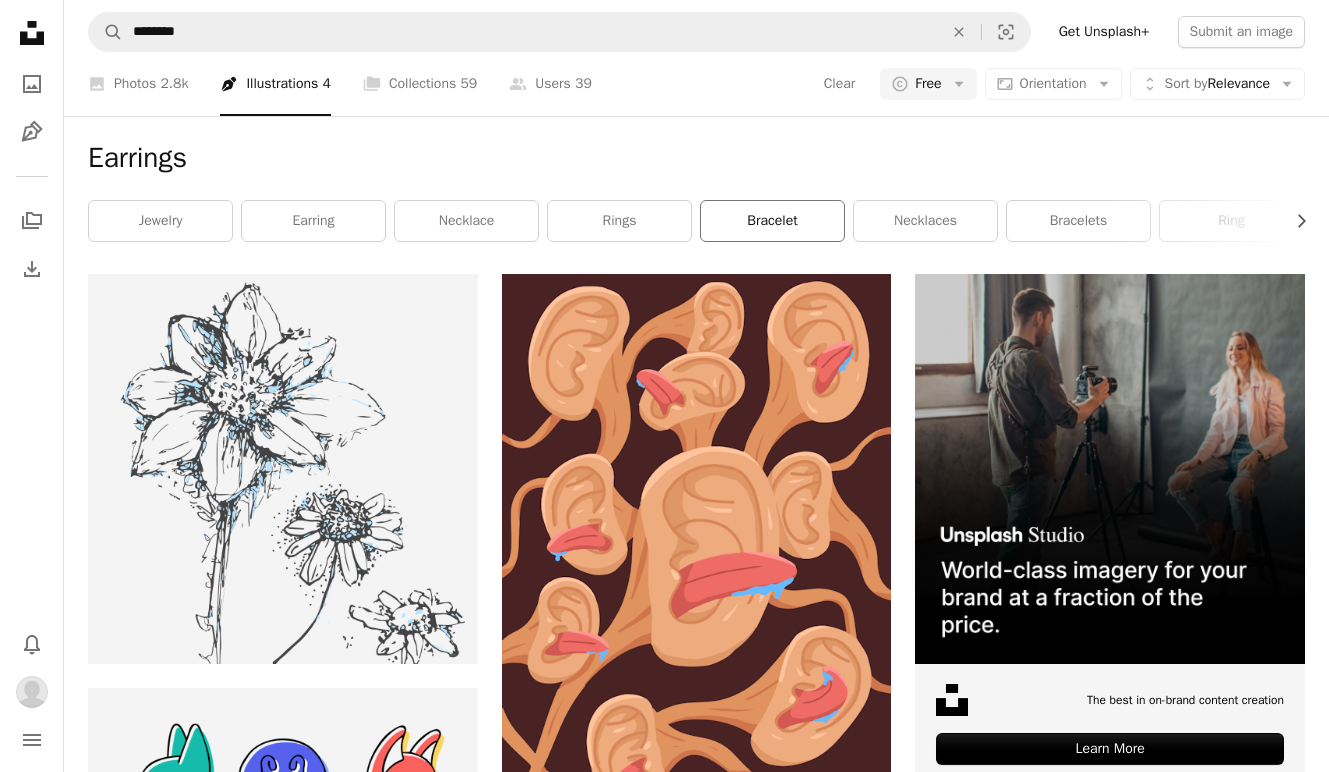 click on "bracelet" at bounding box center [772, 221] 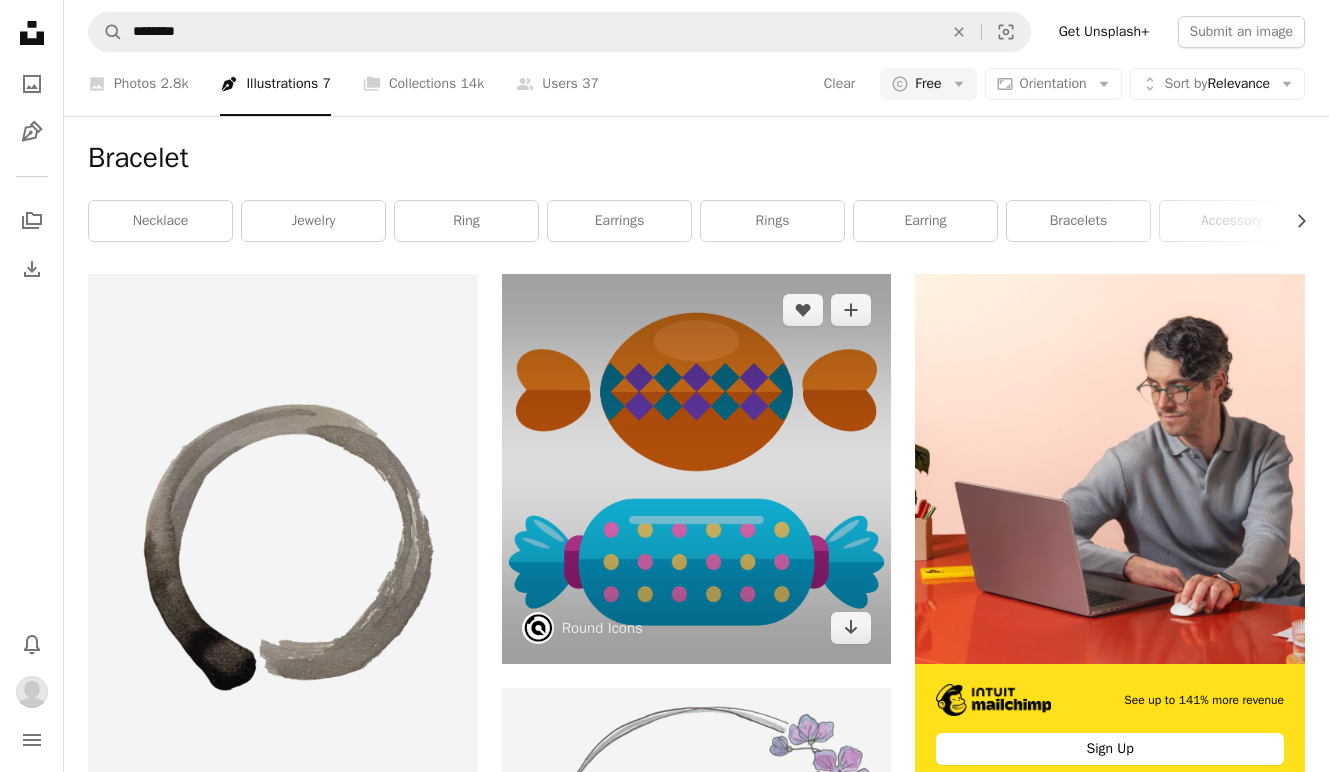 scroll, scrollTop: 0, scrollLeft: 0, axis: both 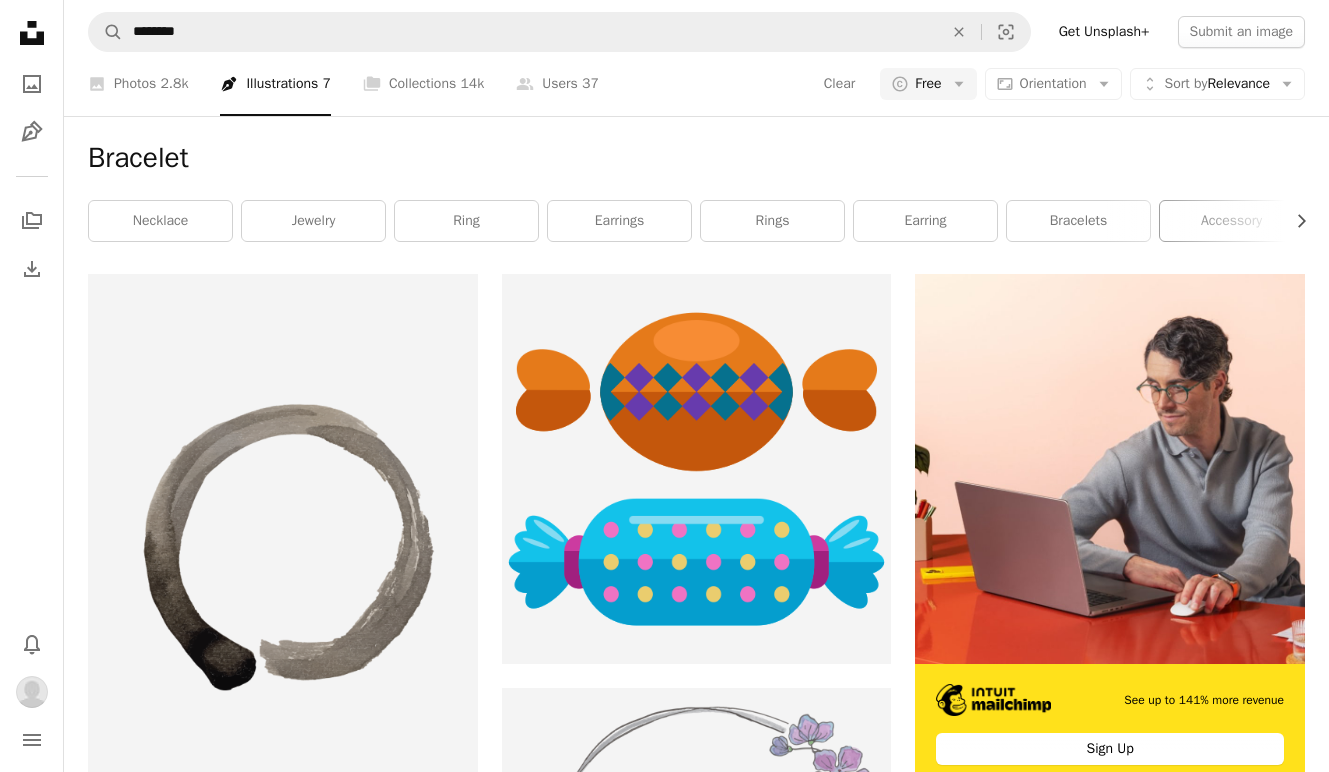 click on "accessory" at bounding box center (1231, 221) 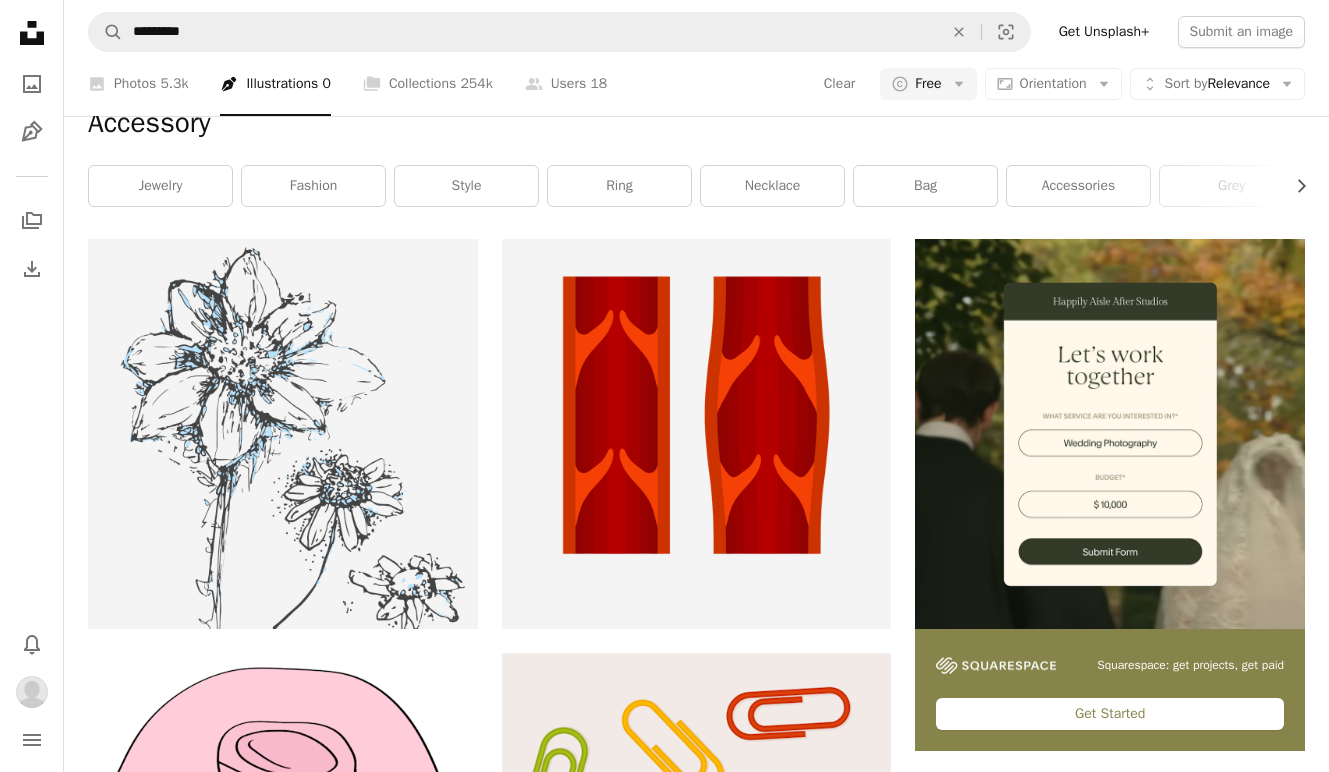 scroll, scrollTop: 0, scrollLeft: 0, axis: both 